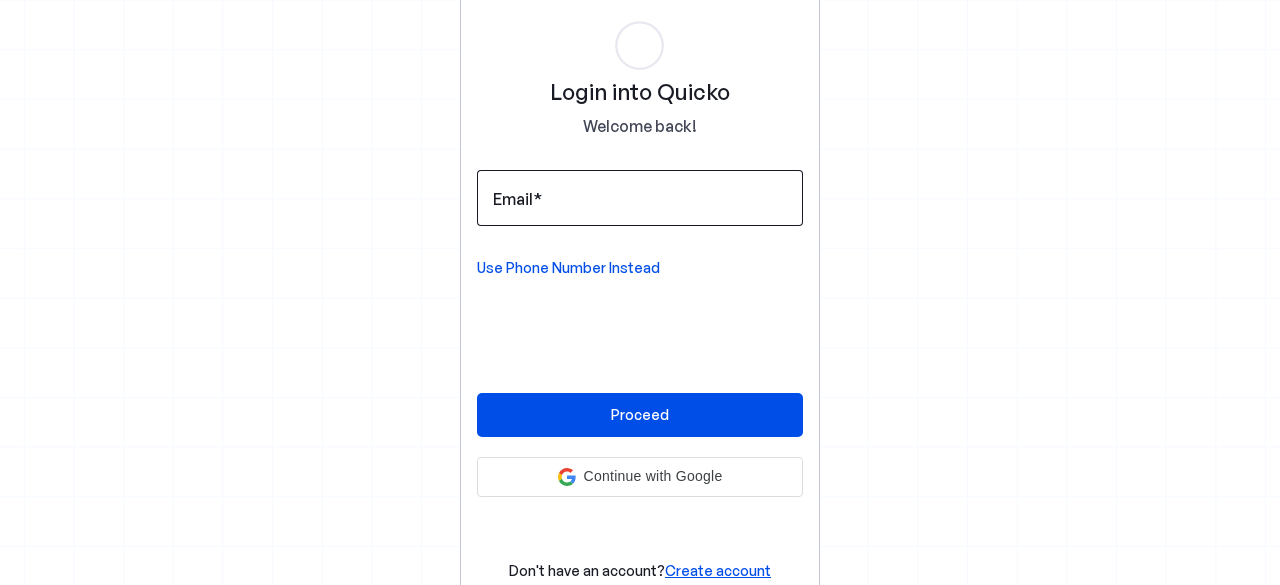 scroll, scrollTop: 0, scrollLeft: 0, axis: both 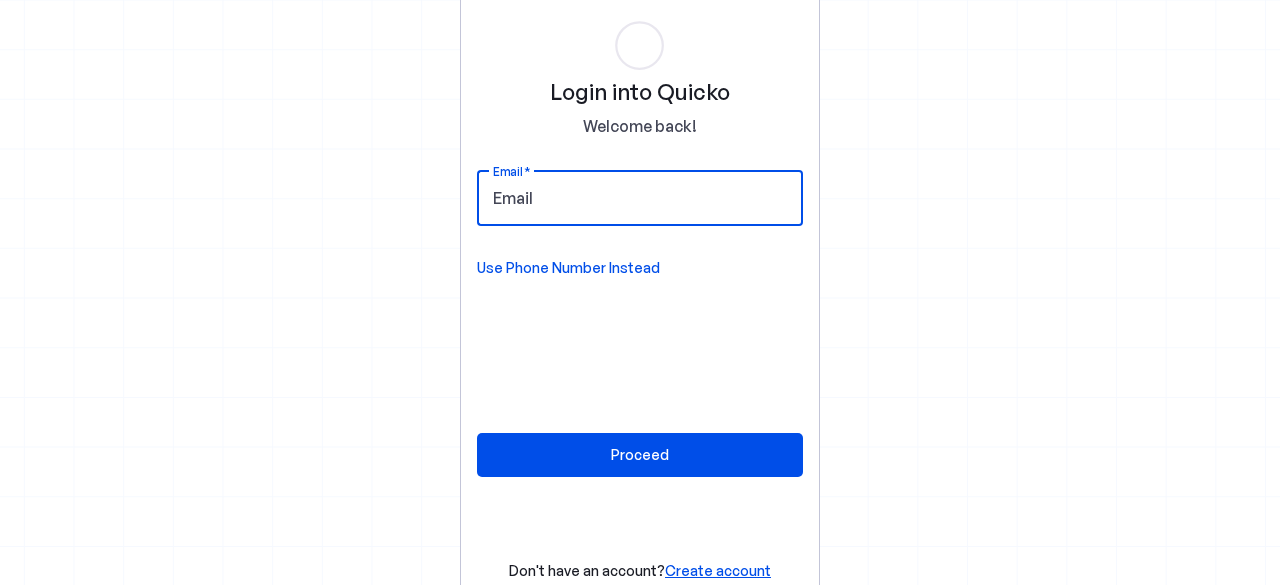 click on "Email" at bounding box center (640, 198) 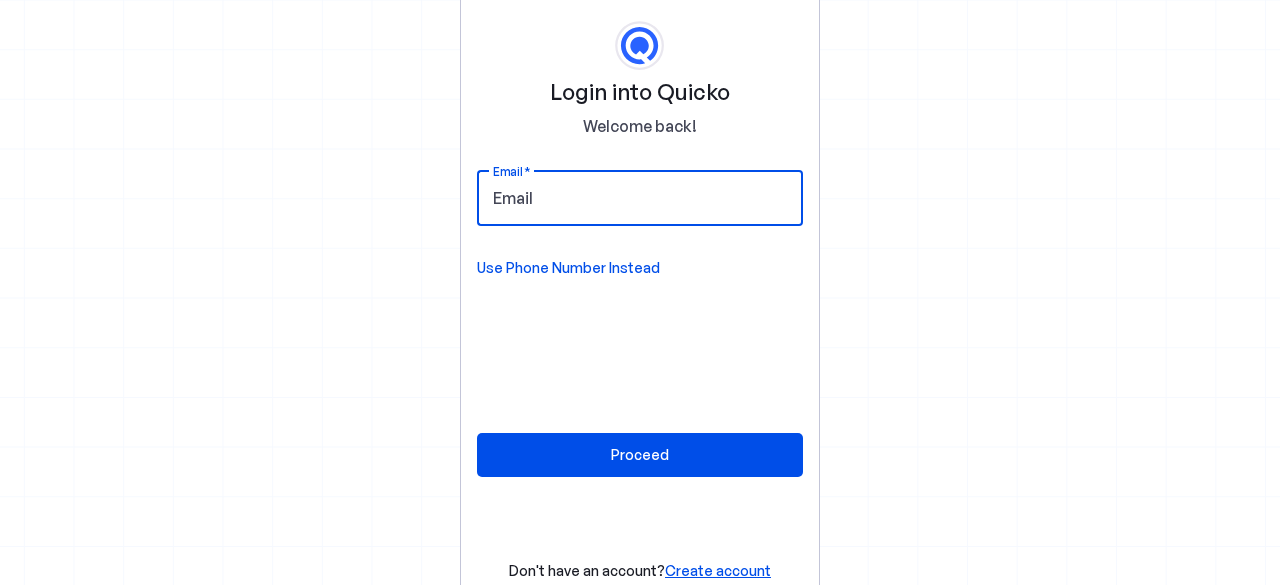 click on "Email" at bounding box center (640, 198) 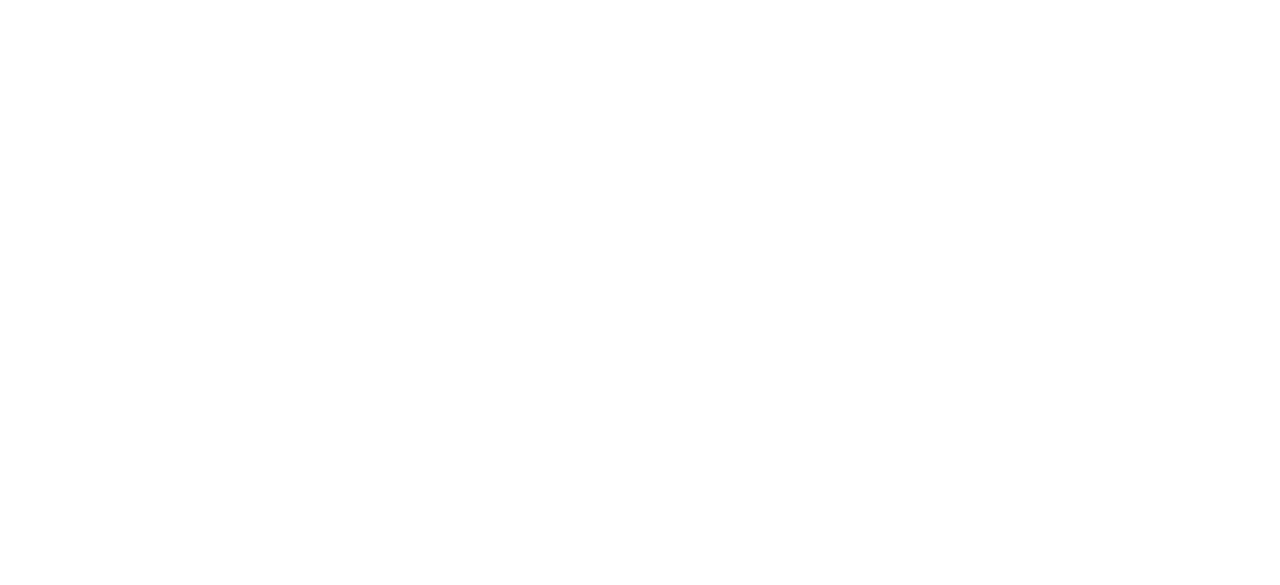 scroll, scrollTop: 0, scrollLeft: 0, axis: both 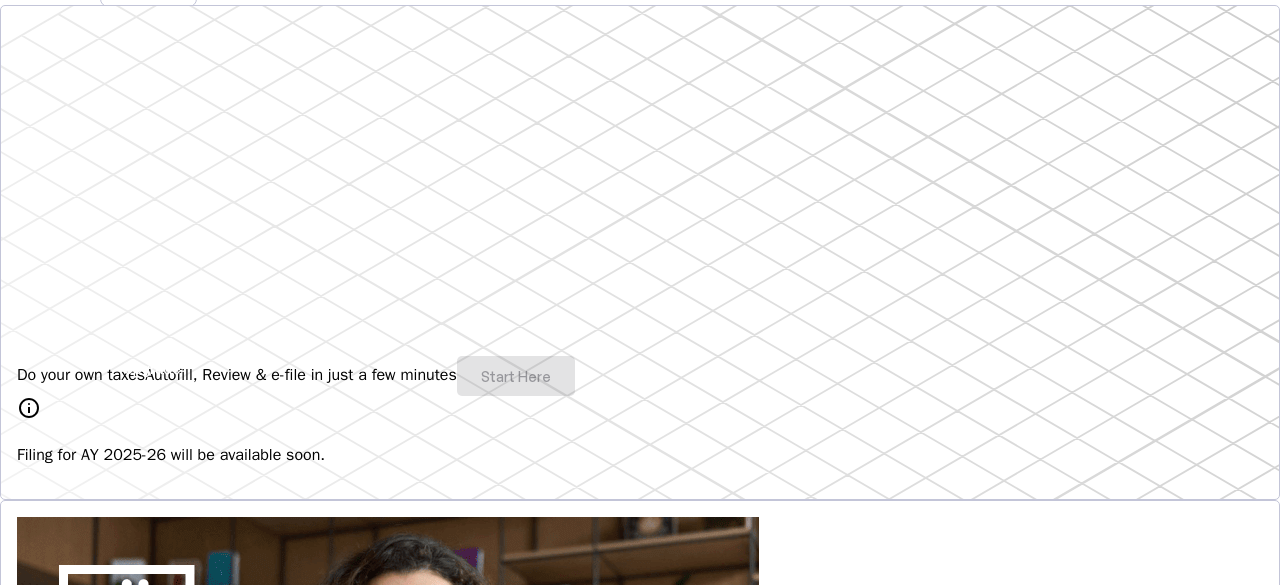 click on "Filing for AY 2025-26 will be available soon." at bounding box center (640, 455) 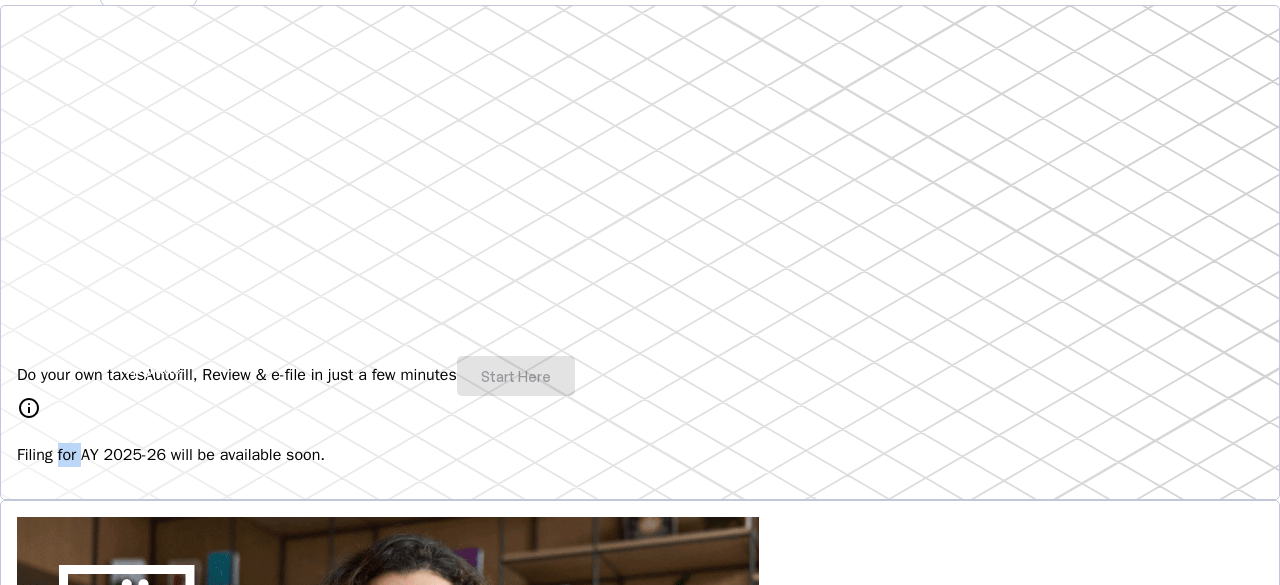 click on "Filing for AY 2025-26 will be available soon." at bounding box center [640, 455] 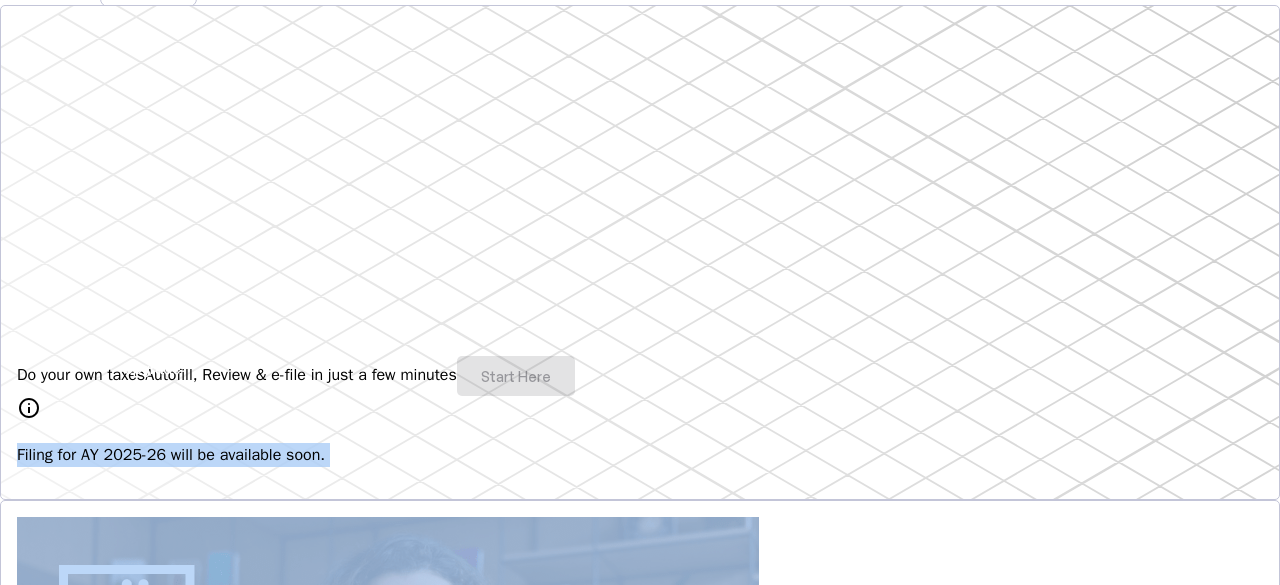 click on "Filing for AY 2025-26 will be available soon." at bounding box center [640, 455] 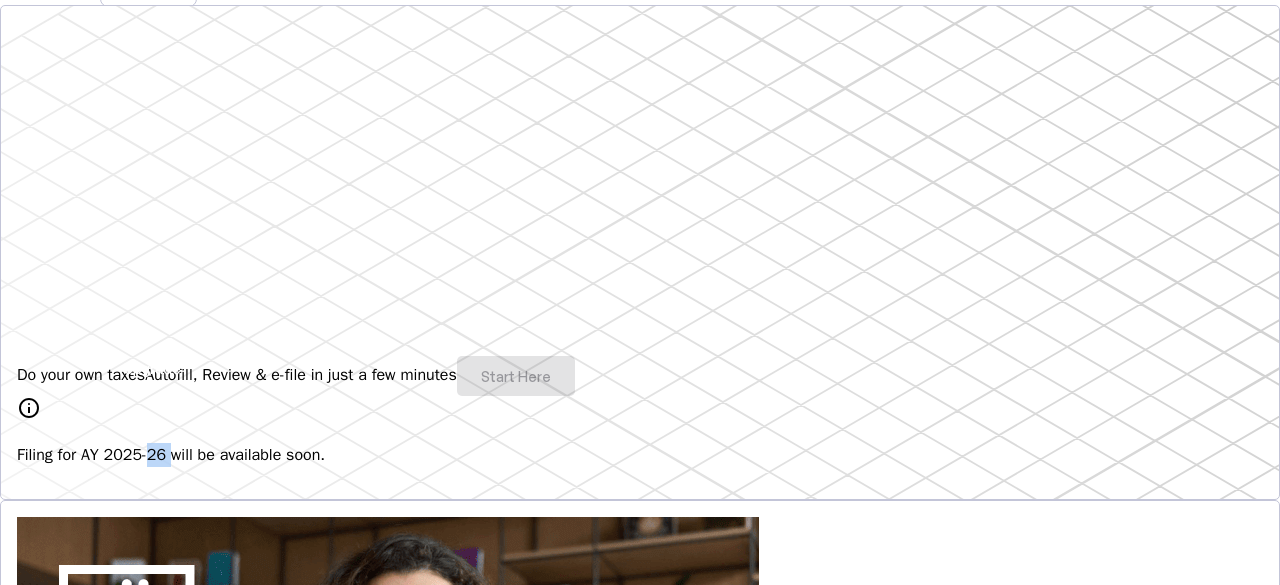 click on "Filing for AY 2025-26 will be available soon." at bounding box center [640, 455] 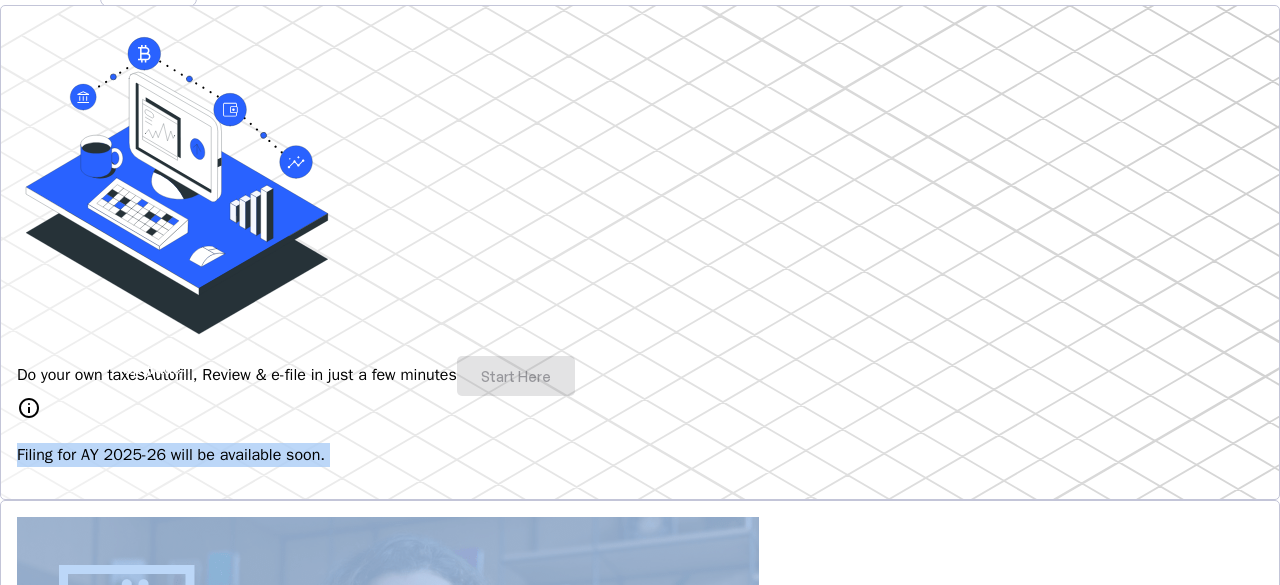 click on "Filing for AY 2025-26 will be available soon." at bounding box center [640, 455] 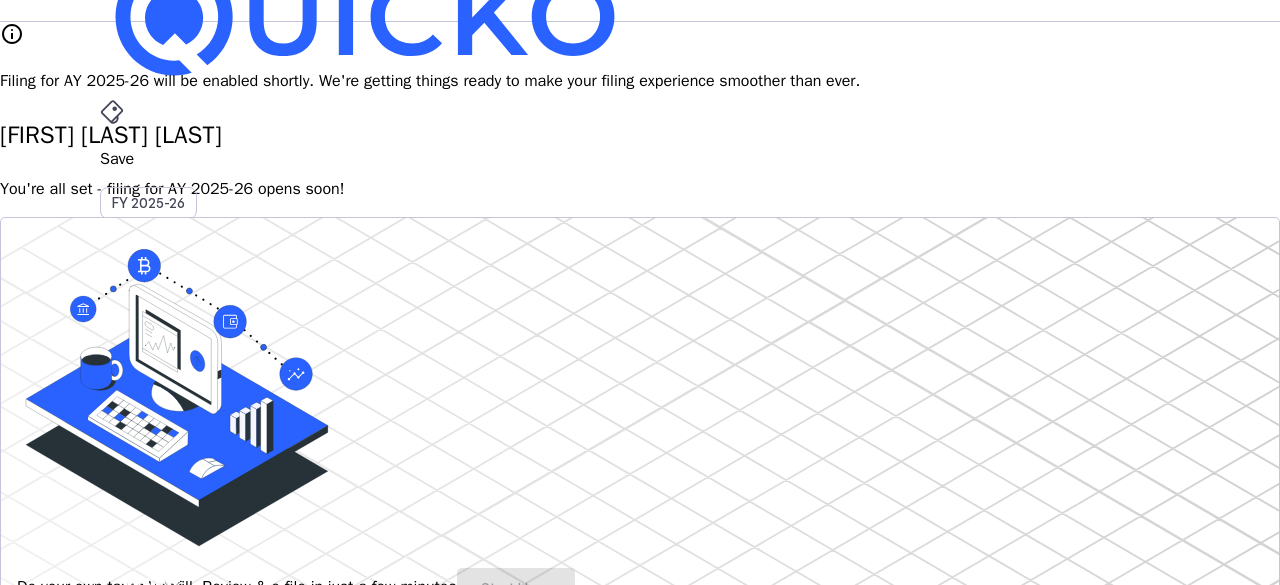 scroll, scrollTop: 0, scrollLeft: 0, axis: both 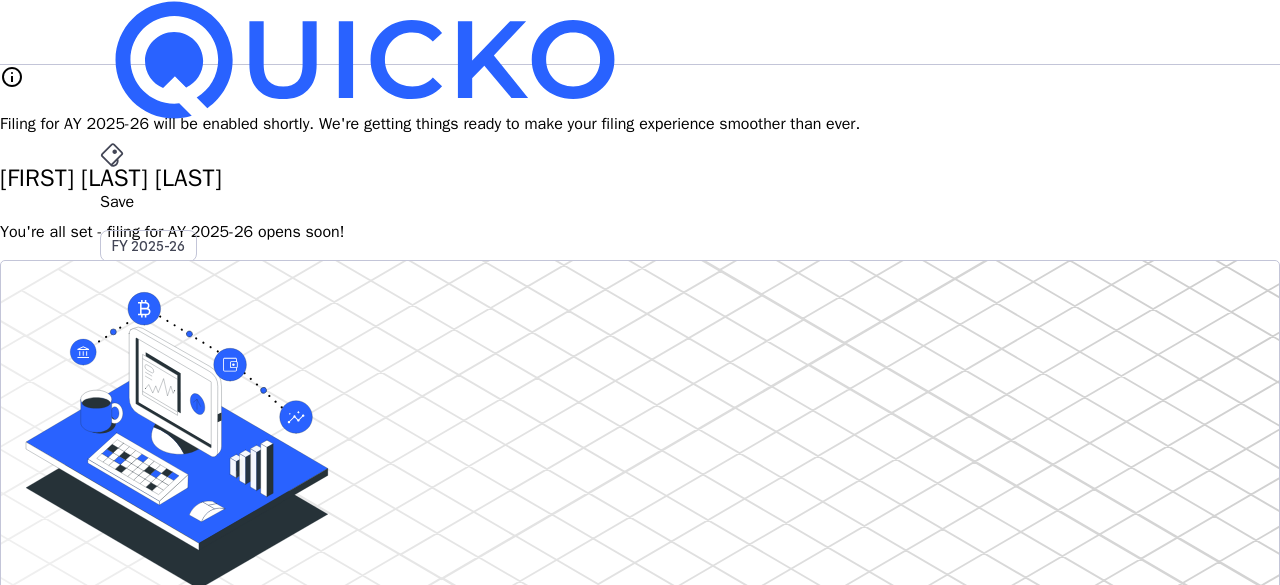click at bounding box center (152, 623) 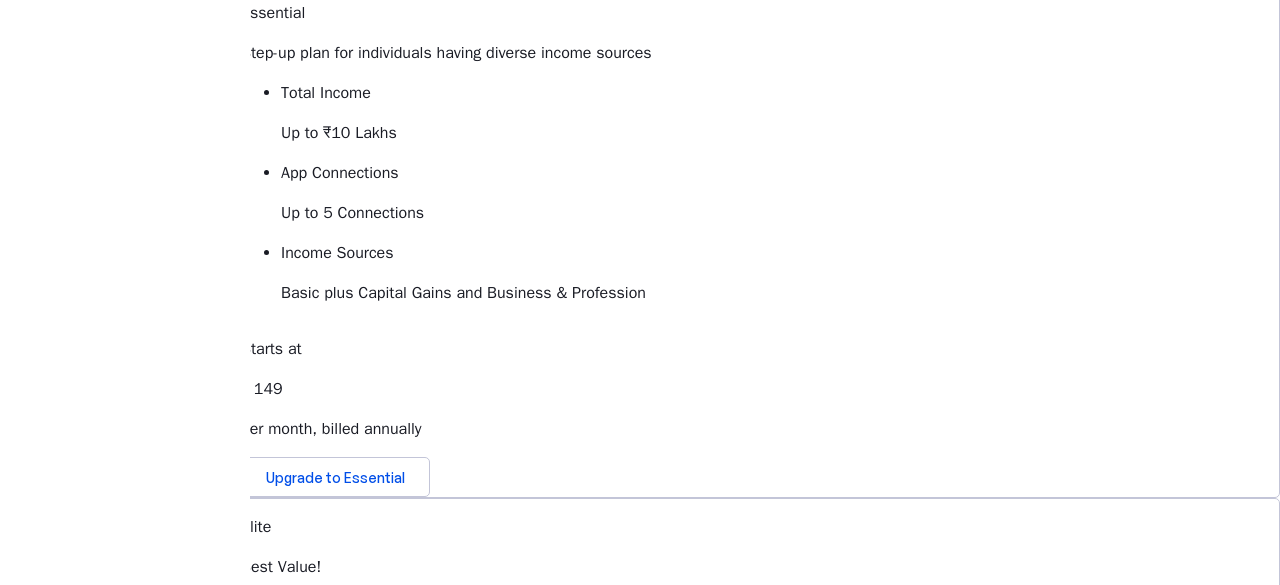 scroll, scrollTop: 503, scrollLeft: 0, axis: vertical 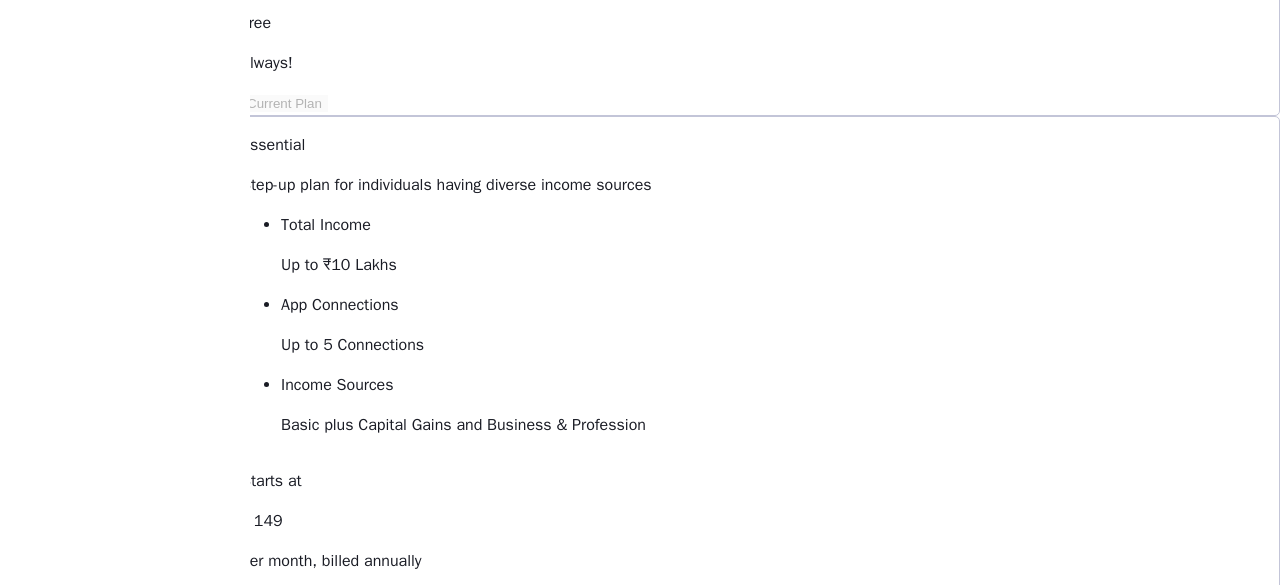 click at bounding box center [335, 609] 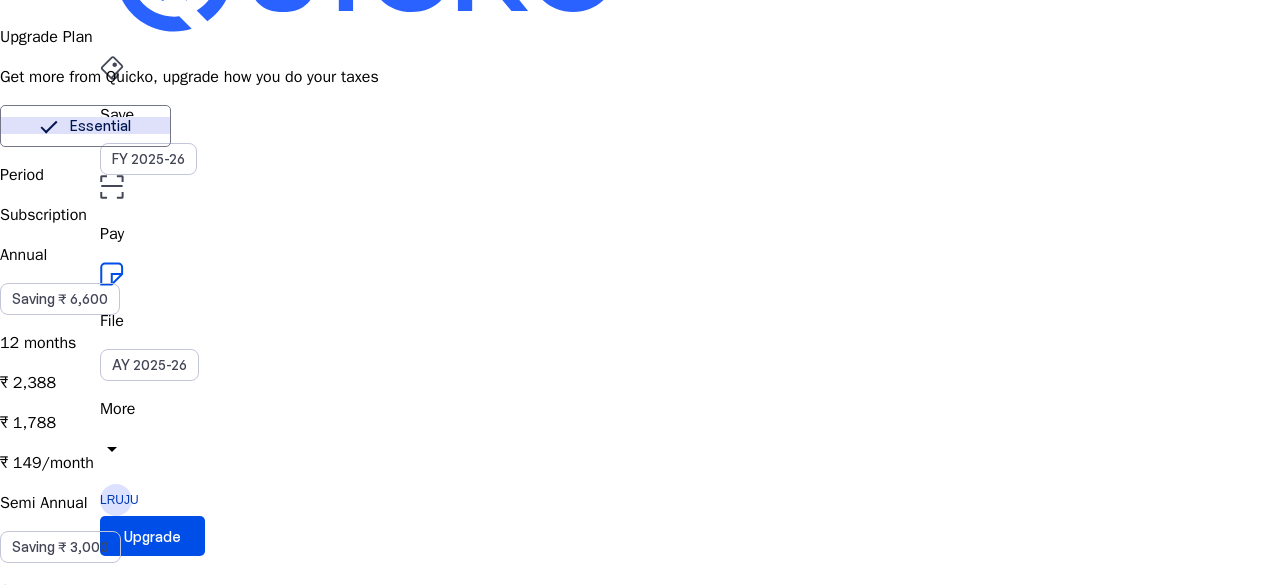 scroll, scrollTop: 0, scrollLeft: 0, axis: both 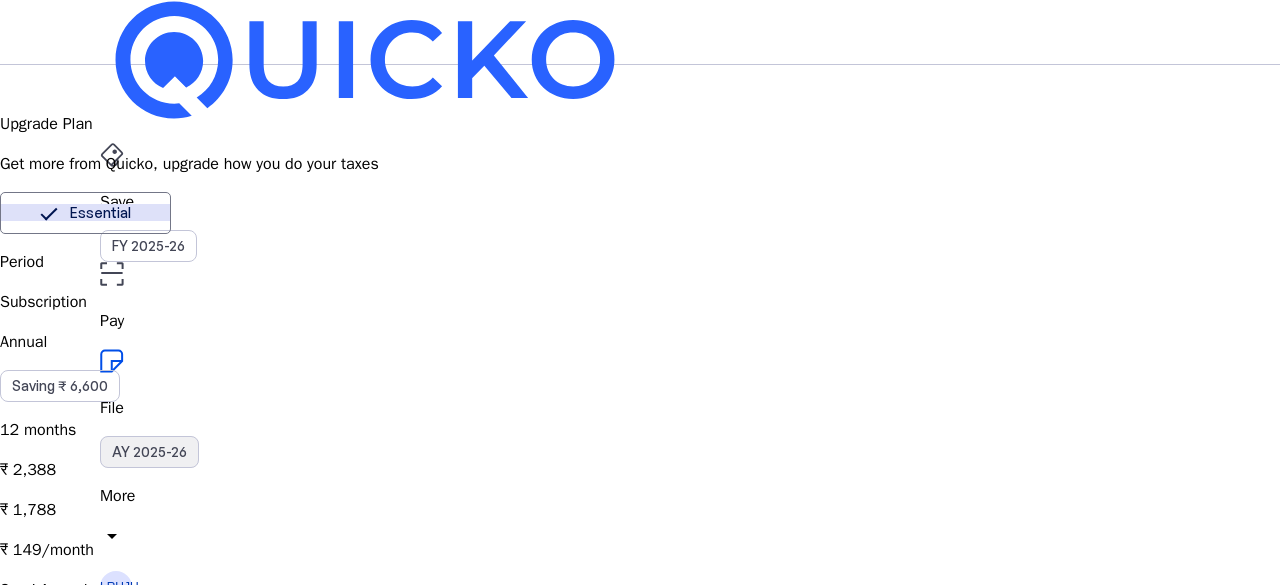click on "AY 2025-26" at bounding box center (149, 452) 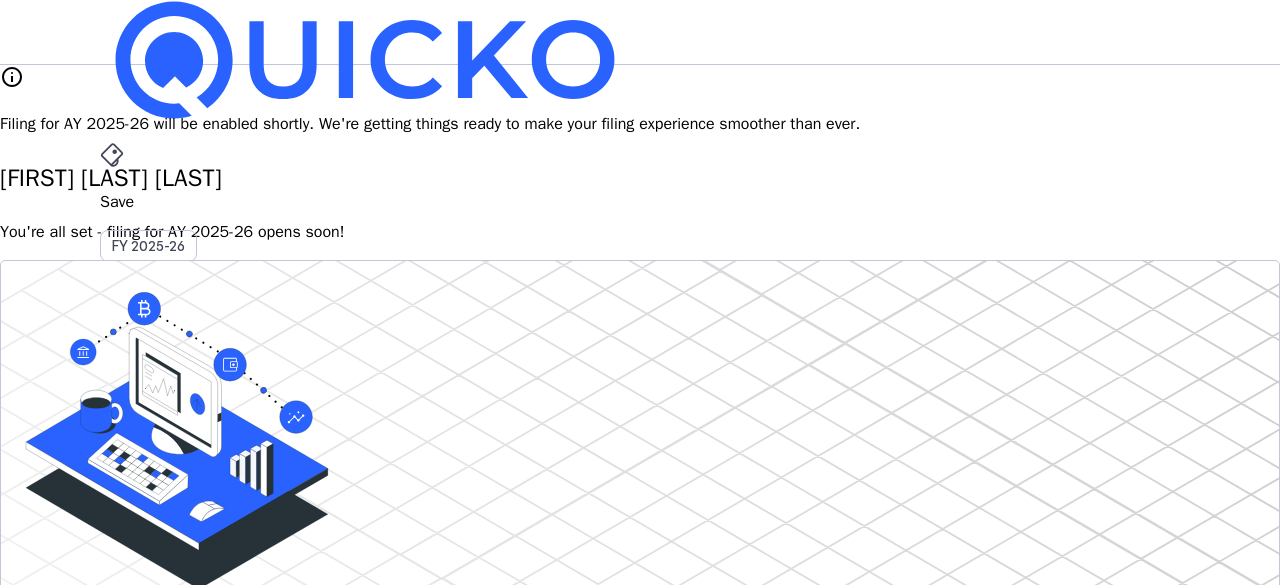 click on "File" at bounding box center (640, 408) 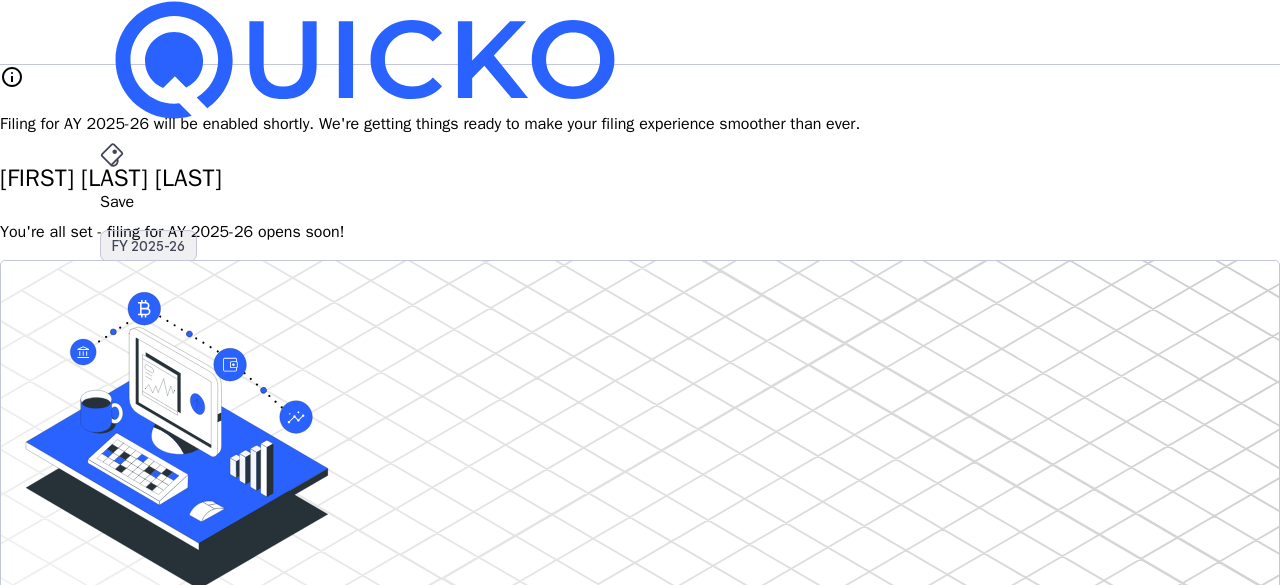 click on "FY 2025-26" at bounding box center (148, 246) 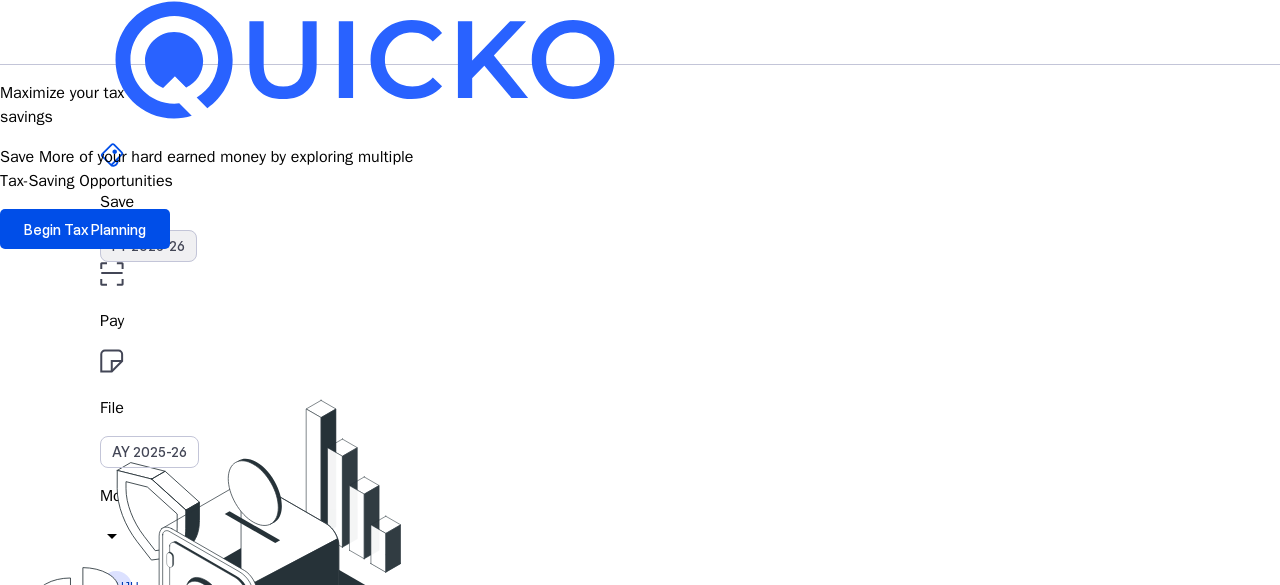 click on "FY 2025-26" at bounding box center [148, 246] 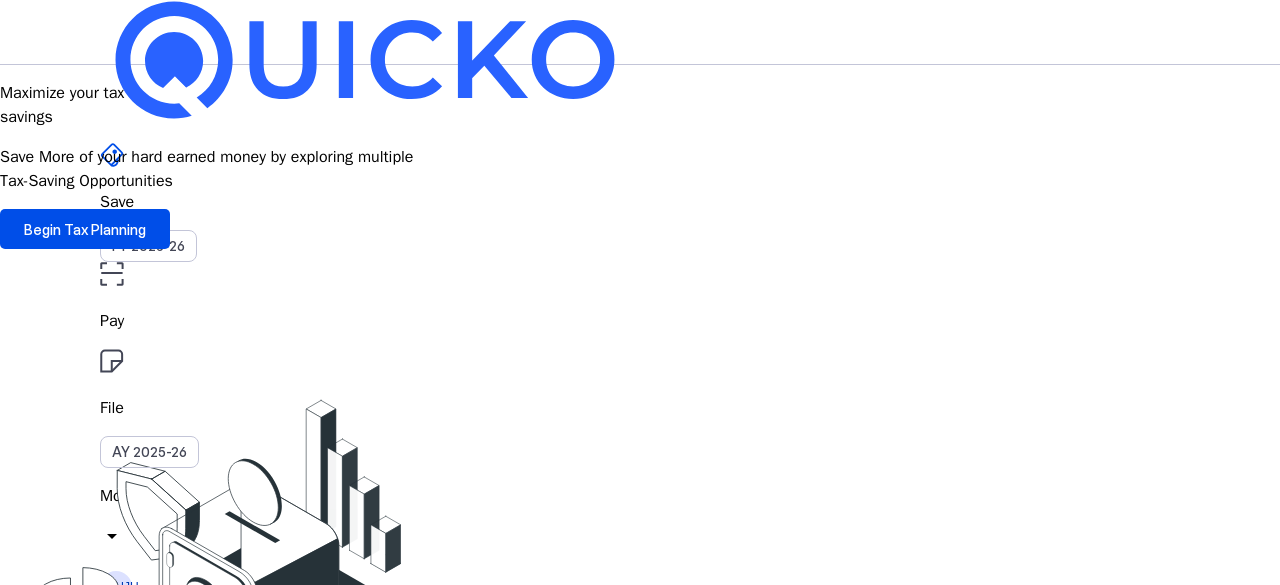 click on "File" at bounding box center [640, 321] 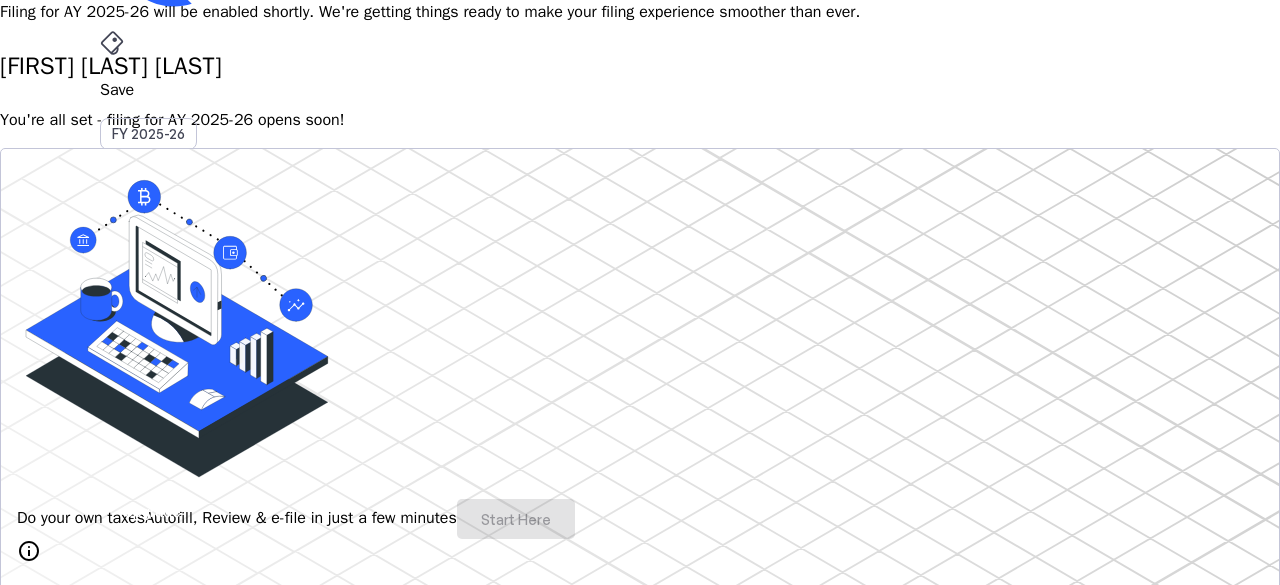 scroll, scrollTop: 114, scrollLeft: 0, axis: vertical 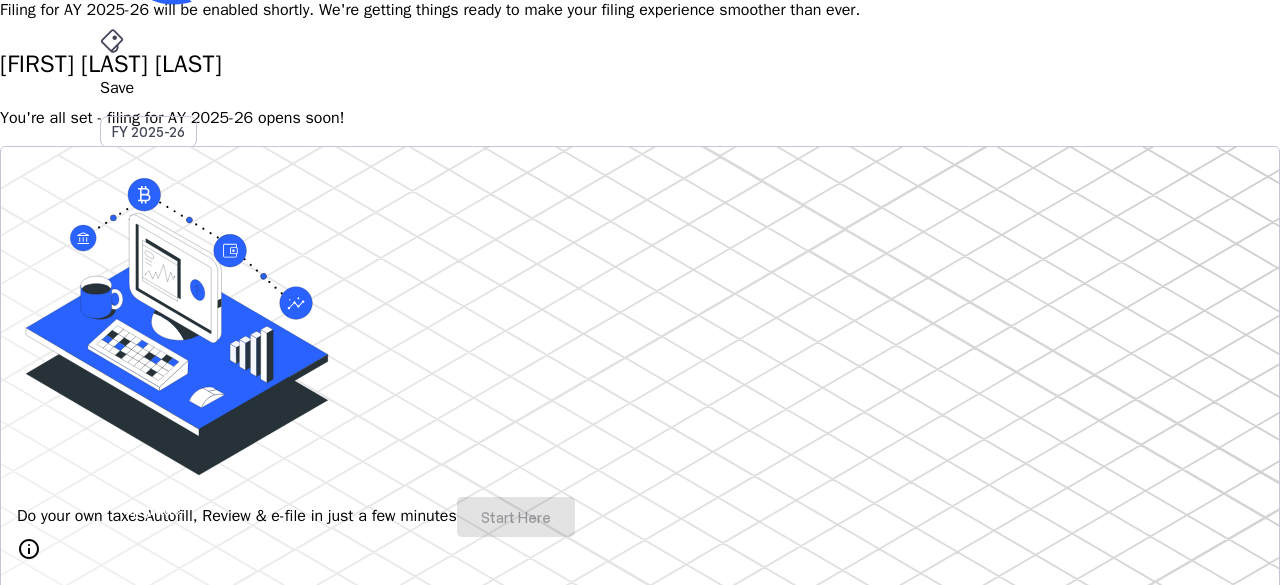 click on "You're all set - filing for AY 2025-26 opens soon!" at bounding box center (640, 118) 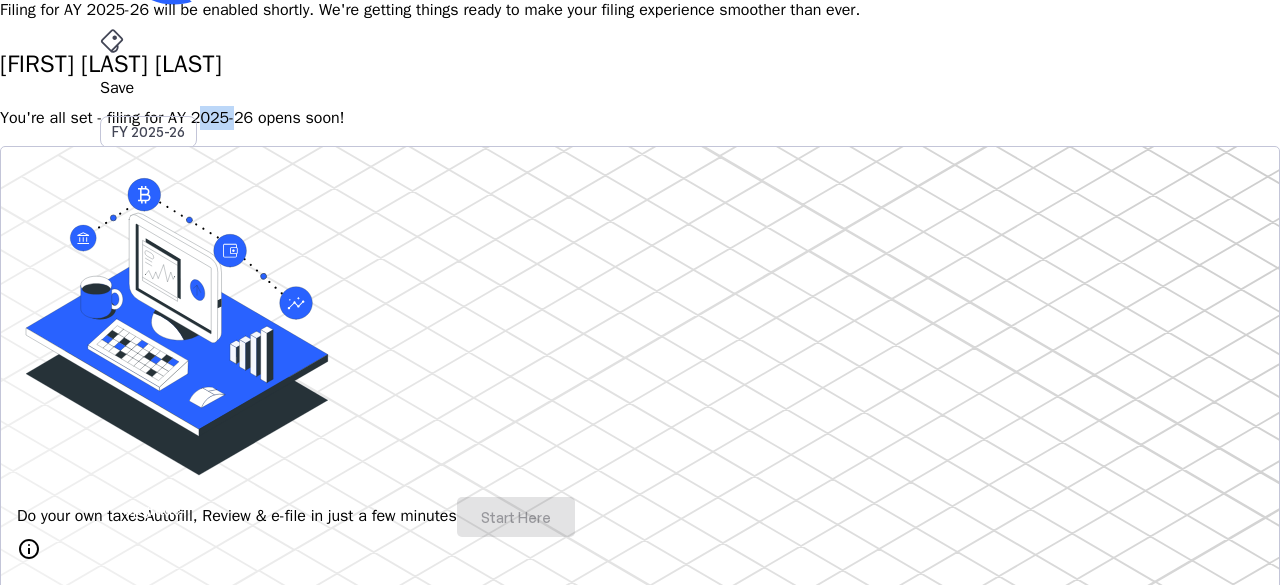 click on "You're all set - filing for AY 2025-26 opens soon!" at bounding box center [640, 118] 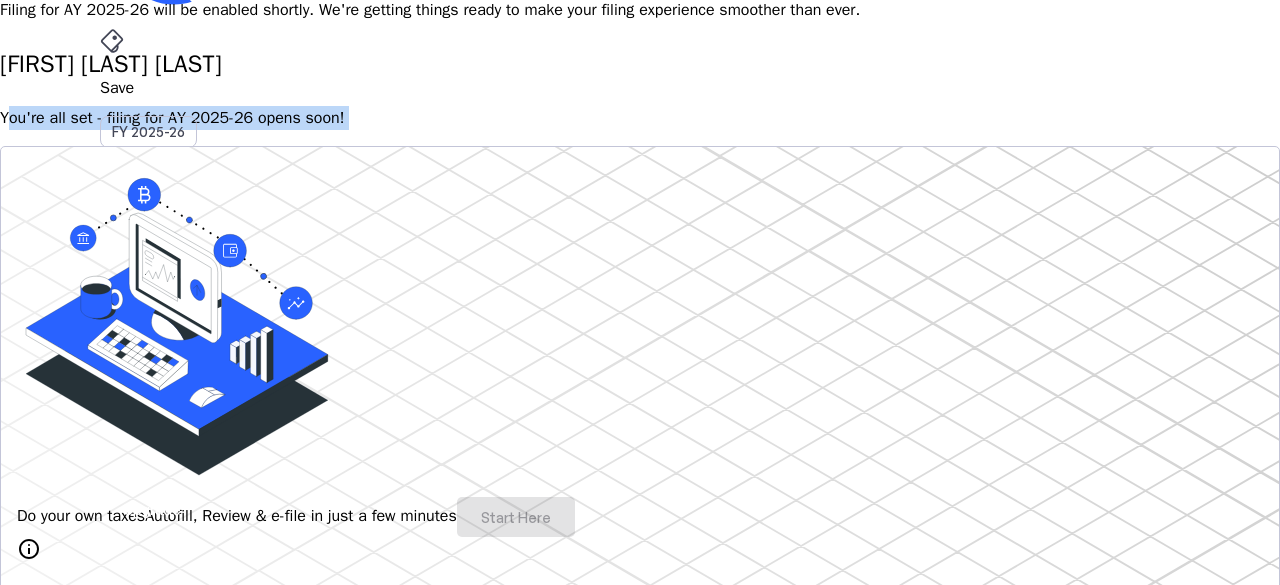 click on "You're all set - filing for AY 2025-26 opens soon!" at bounding box center [640, 118] 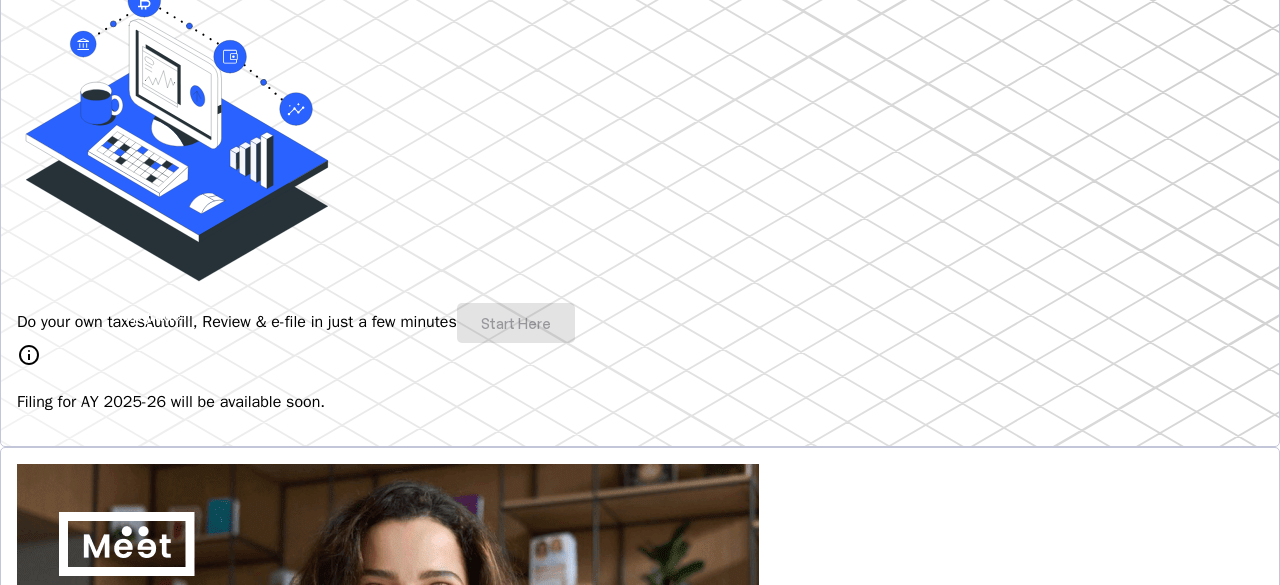 scroll, scrollTop: 450, scrollLeft: 0, axis: vertical 